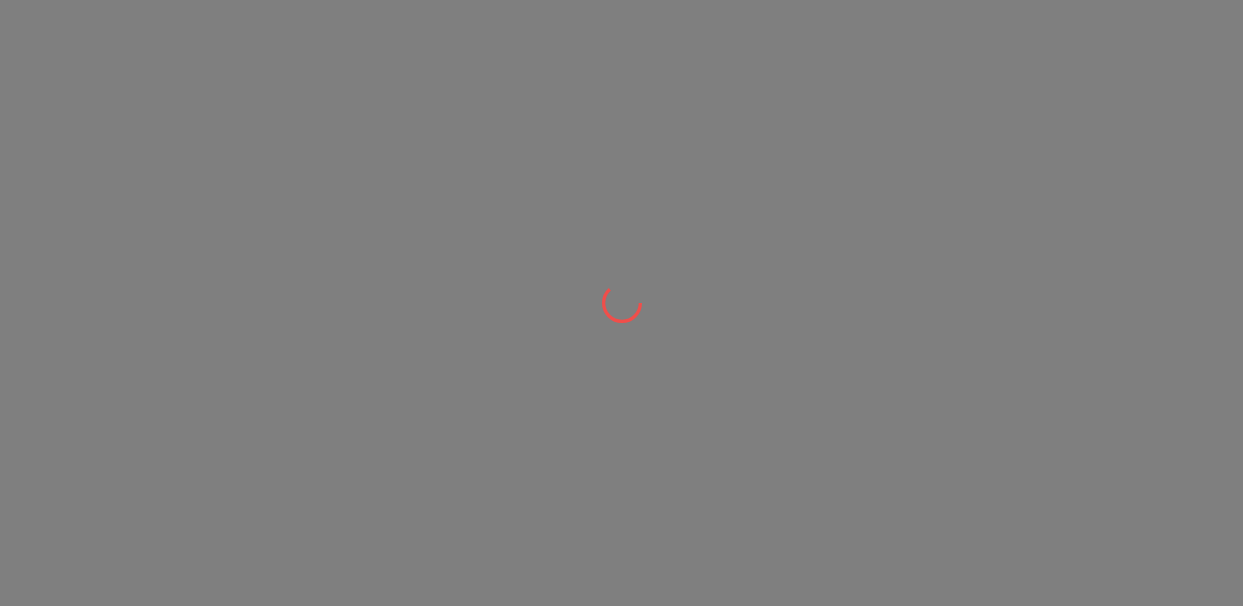 scroll, scrollTop: 0, scrollLeft: 0, axis: both 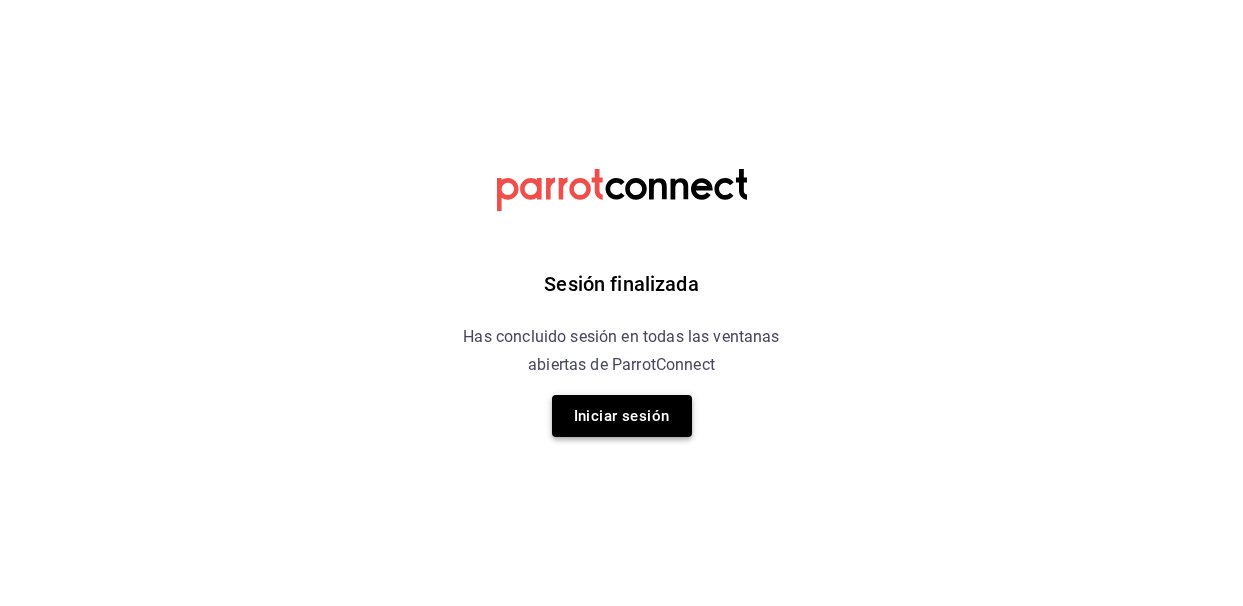 click on "Iniciar sesión" at bounding box center [622, 416] 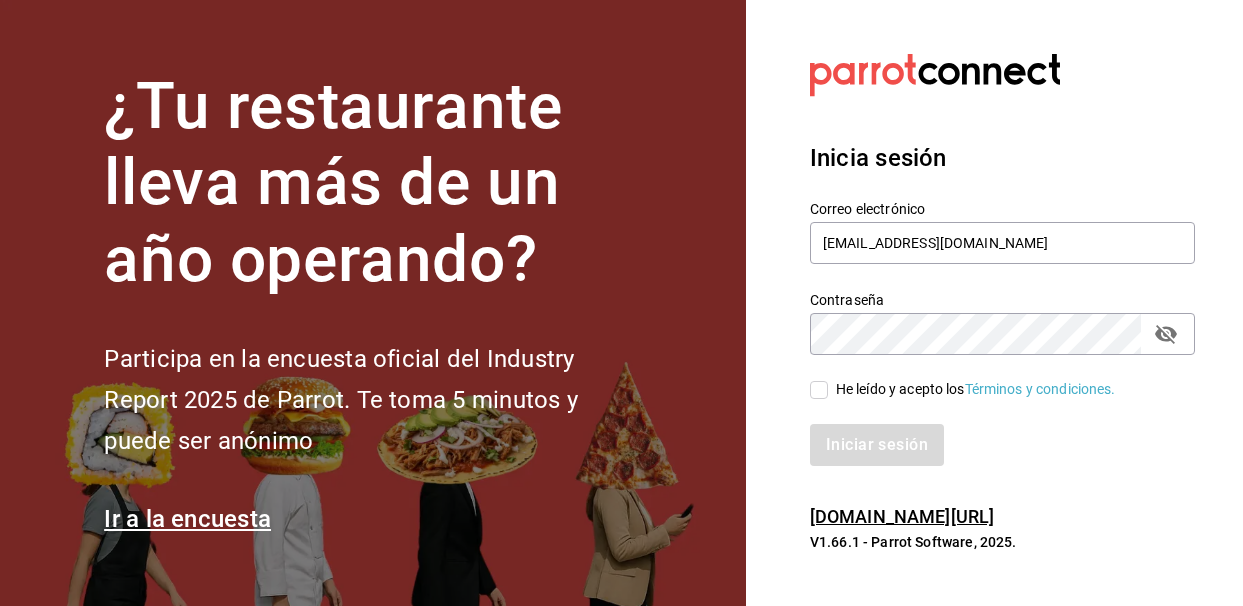 click on "He leído y acepto los  Términos y condiciones." at bounding box center [819, 390] 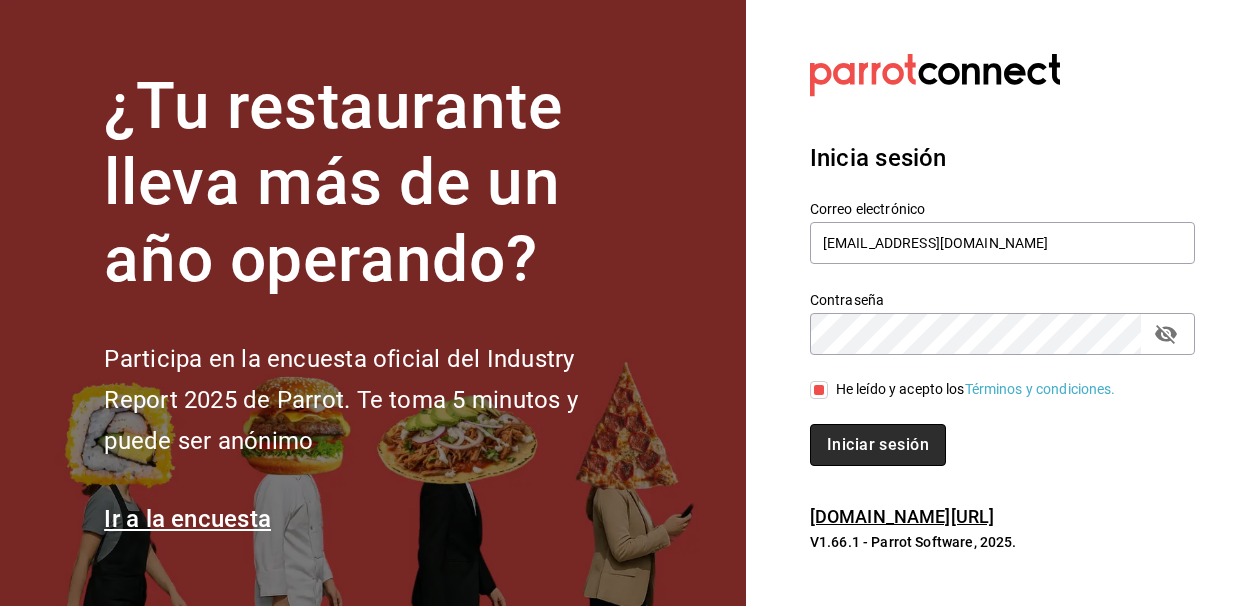 click on "Iniciar sesión" at bounding box center [878, 445] 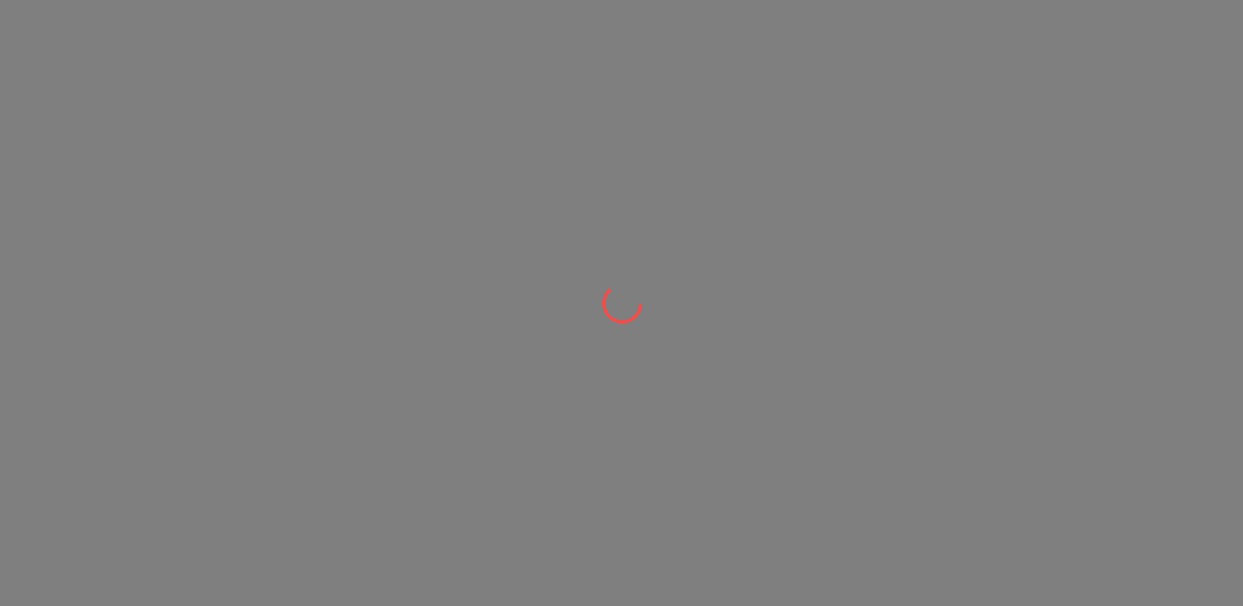 scroll, scrollTop: 0, scrollLeft: 0, axis: both 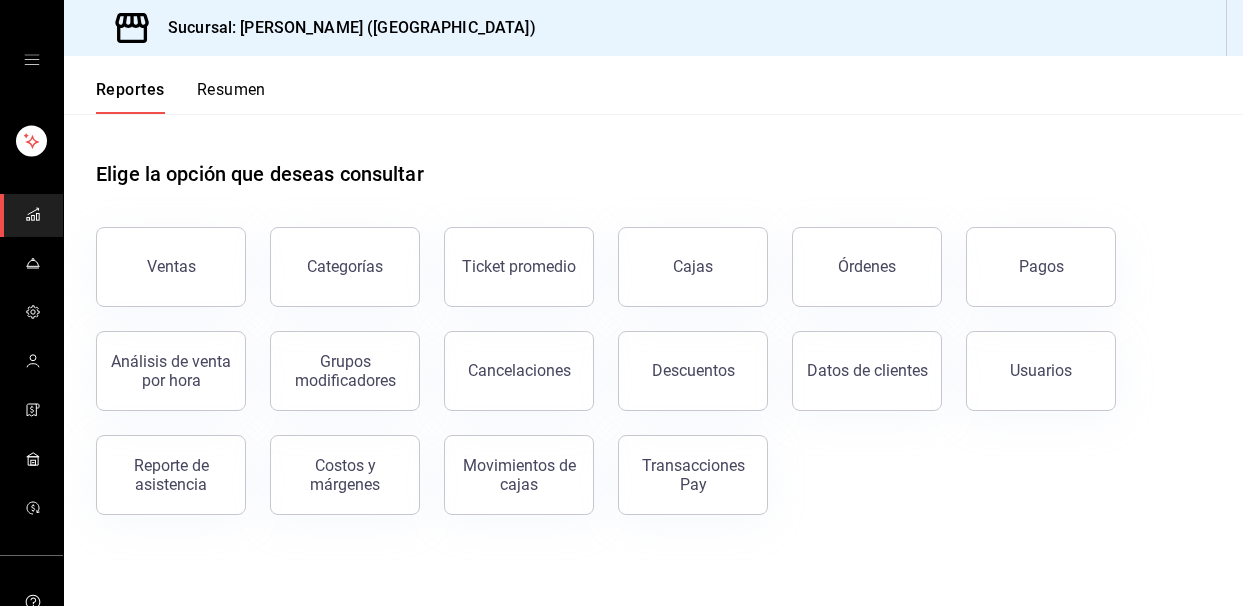 click on "Cancelaciones" at bounding box center [519, 371] 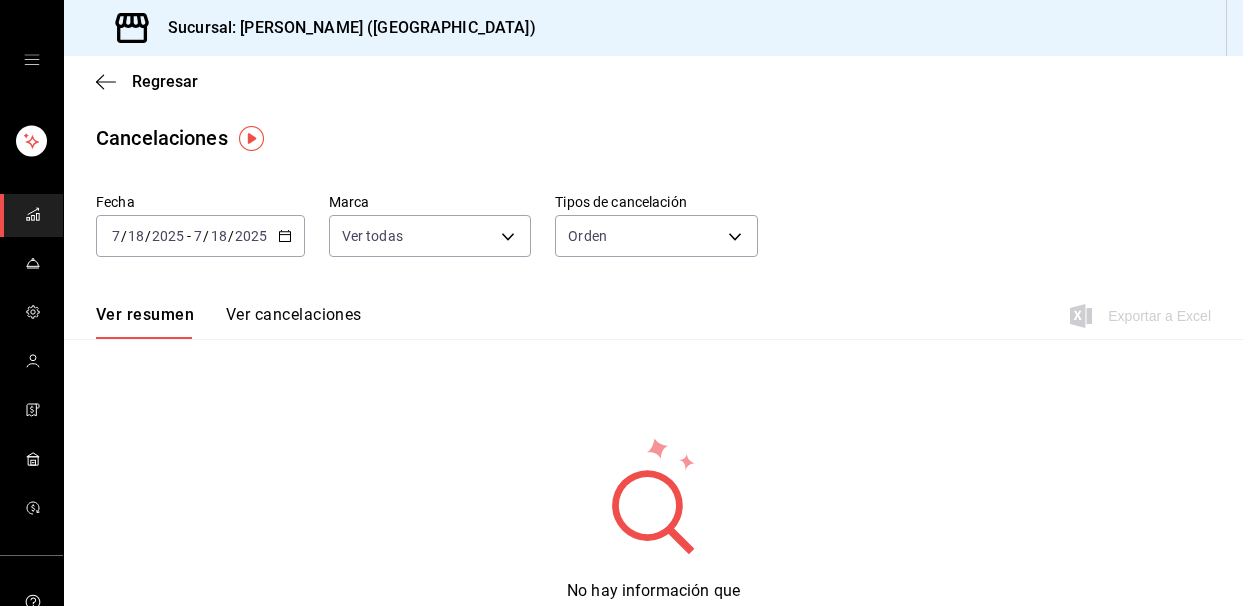 click 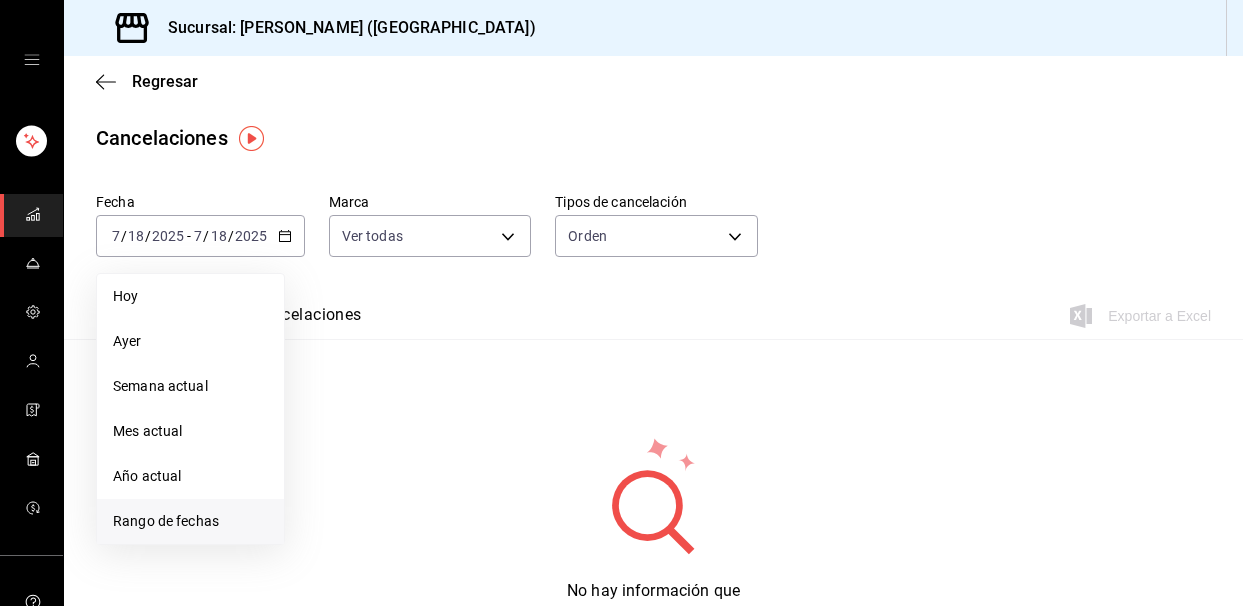 click on "Rango de fechas" at bounding box center [190, 521] 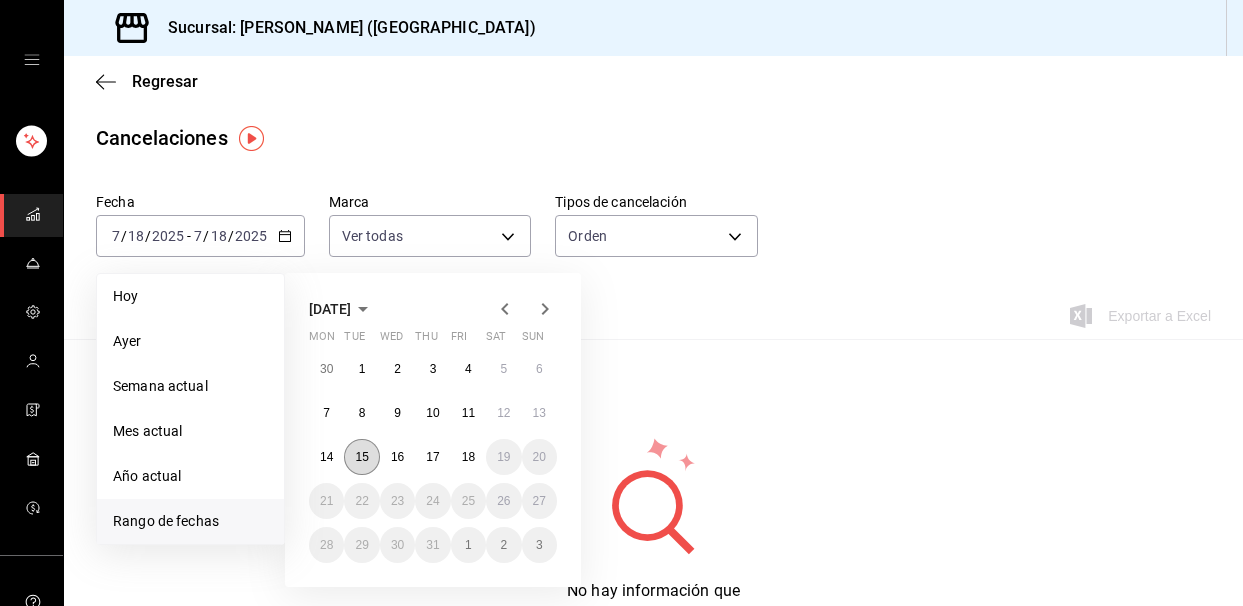 click on "15" at bounding box center [361, 457] 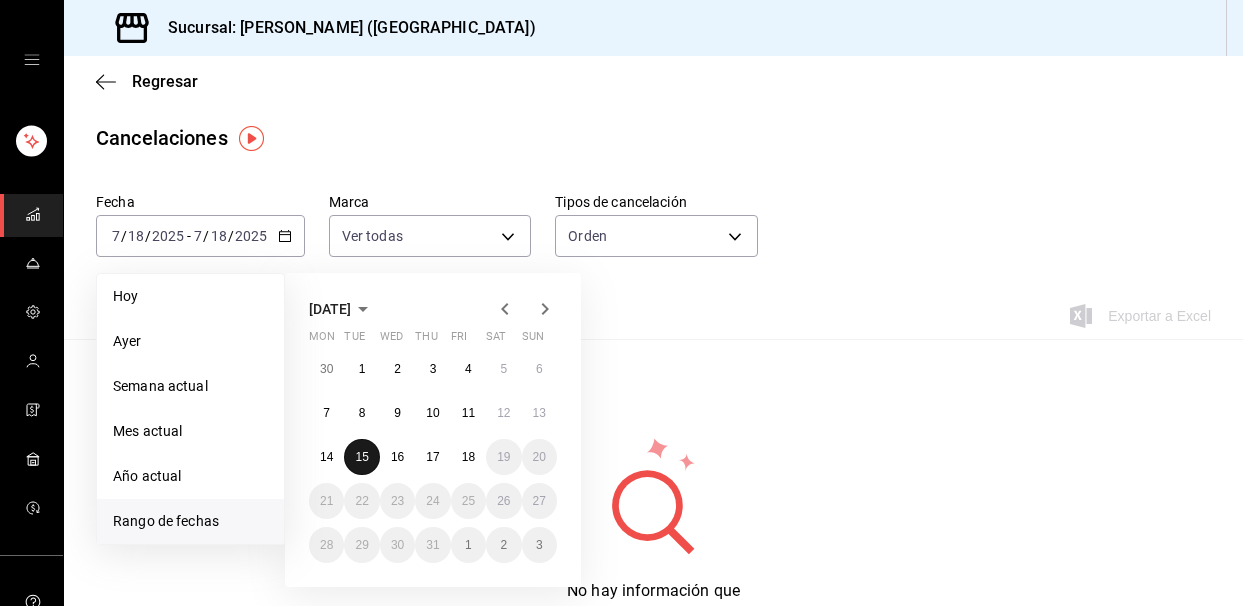 click on "15" at bounding box center [361, 457] 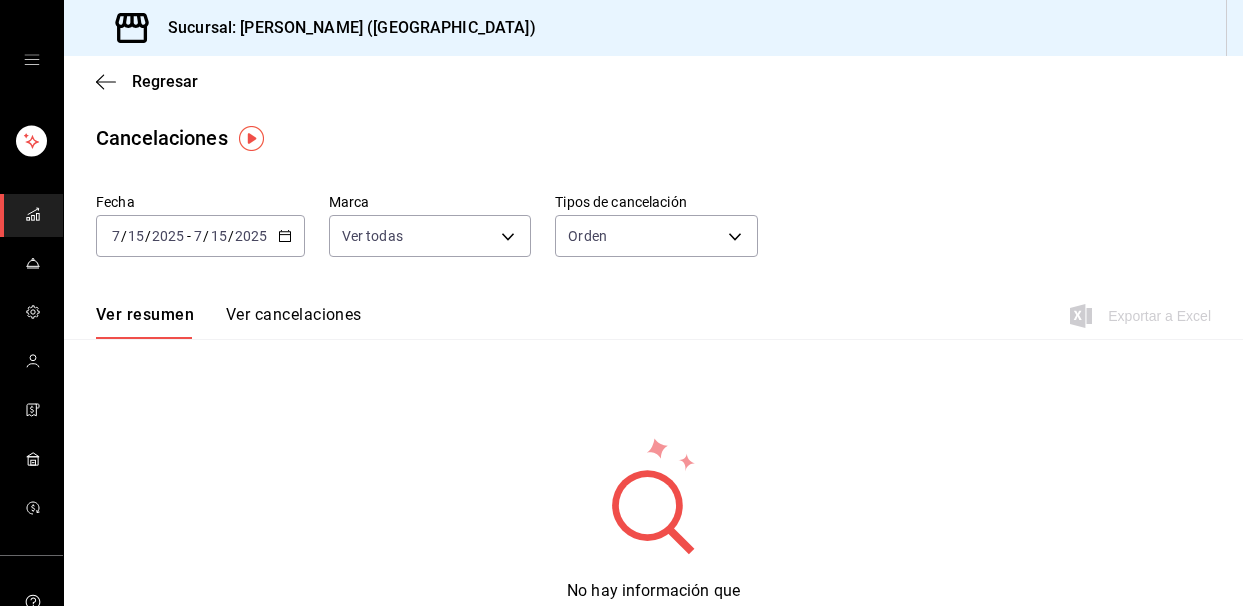 click on "Ver cancelaciones" at bounding box center [294, 322] 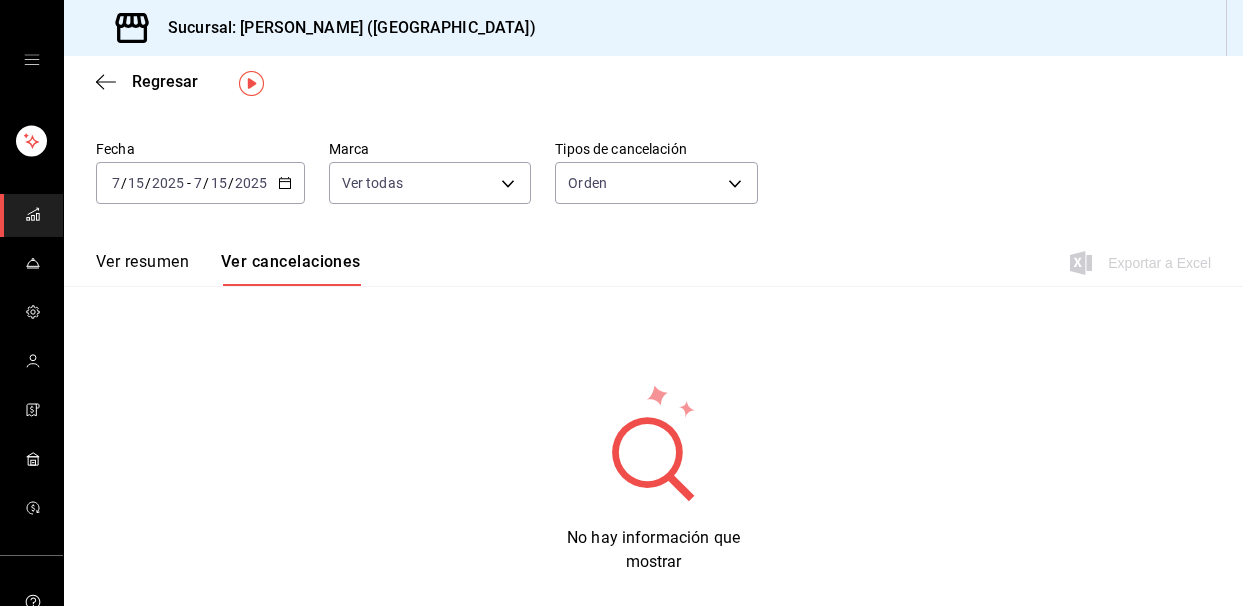 scroll, scrollTop: 57, scrollLeft: 0, axis: vertical 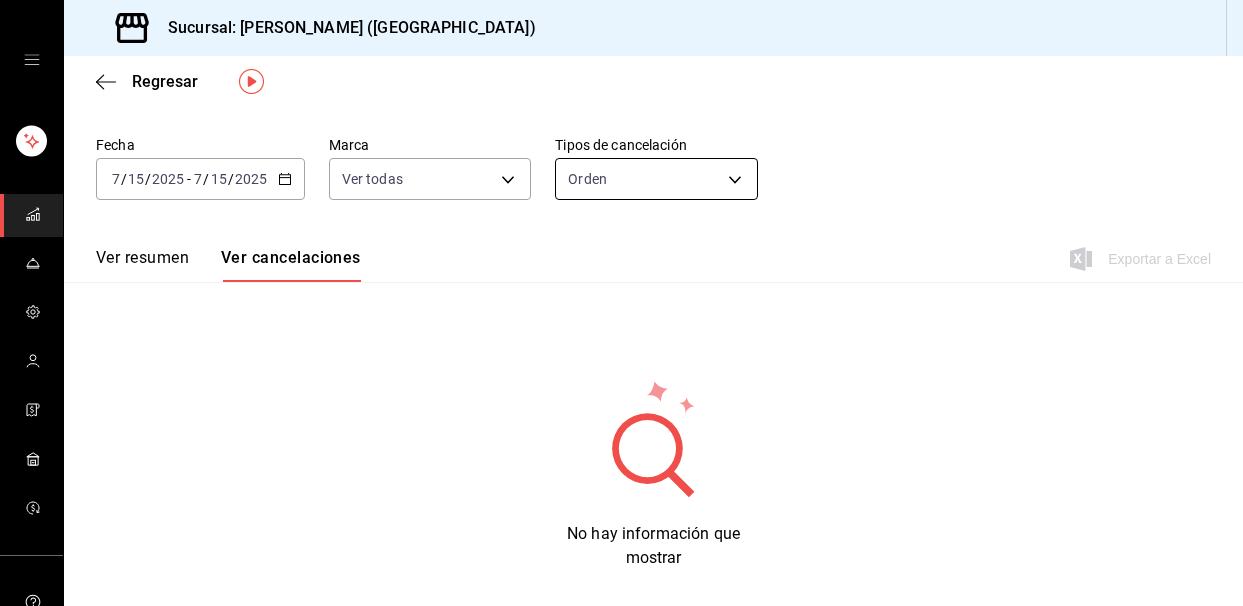 click on "Sucursal: [PERSON_NAME] (Lindavista) Regresar Cancelaciones Fecha [DATE] [DATE] - [DATE] [DATE] Marca Ver todas [object Object] Tipos de cancelación Orden ORDER Ver resumen Ver cancelaciones Exportar a Excel No hay información que mostrar GANA 1 MES GRATIS EN TU SUSCRIPCIÓN AQUÍ ¿Recuerdas cómo empezó tu restaurante?
[DATE] puedes ayudar a un colega a tener el mismo cambio que tú viviste.
Recomienda Parrot directamente desde tu Portal Administrador.
Es fácil y rápido.
🎁 Por cada restaurante que se una, ganas 1 mes gratis. Ver video tutorial Ir a video Visitar centro de ayuda [PHONE_NUMBER] [EMAIL_ADDRESS][DOMAIN_NAME] Visitar centro de ayuda [PHONE_NUMBER] [EMAIL_ADDRESS][DOMAIN_NAME]" at bounding box center (621, 303) 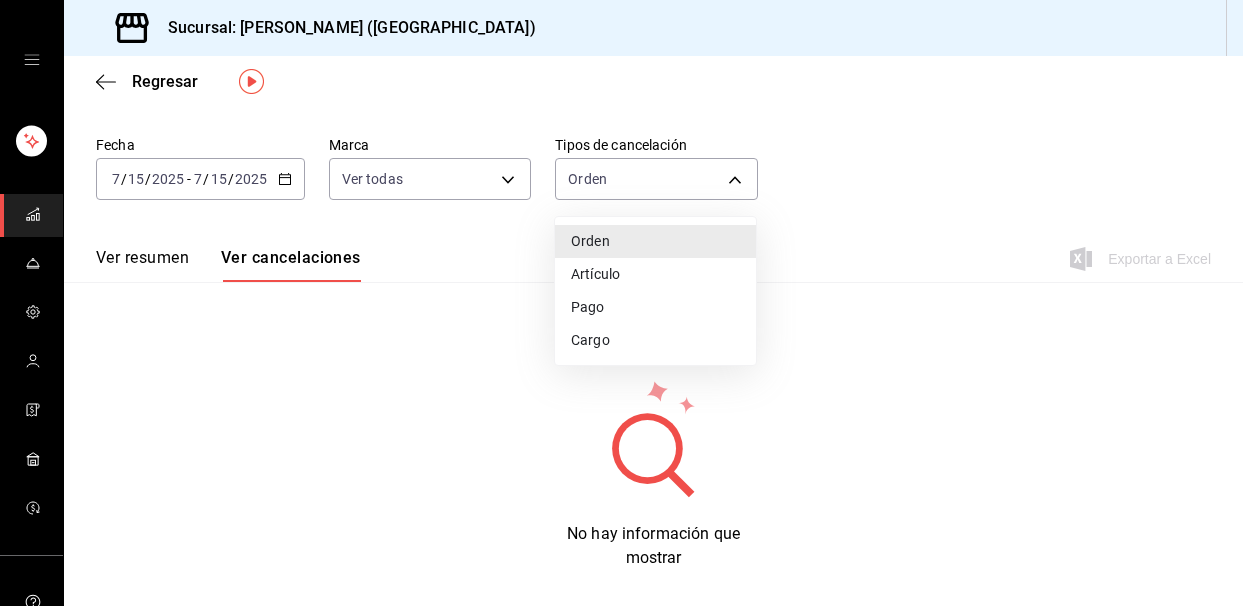 click at bounding box center (621, 303) 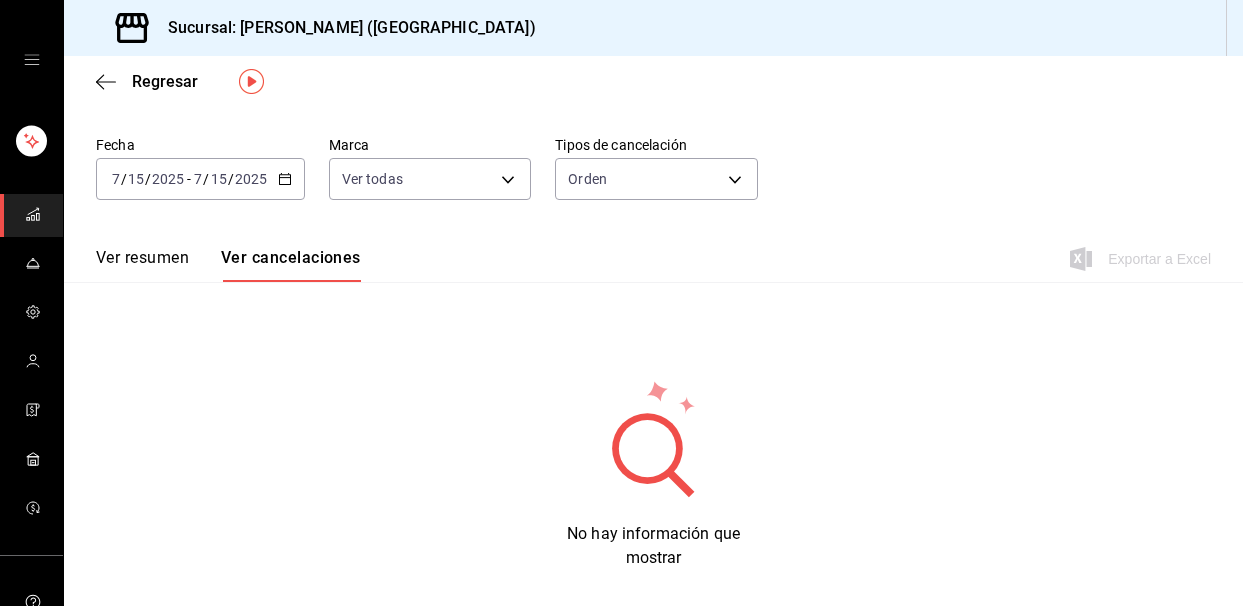 click on "Ver resumen" at bounding box center [142, 265] 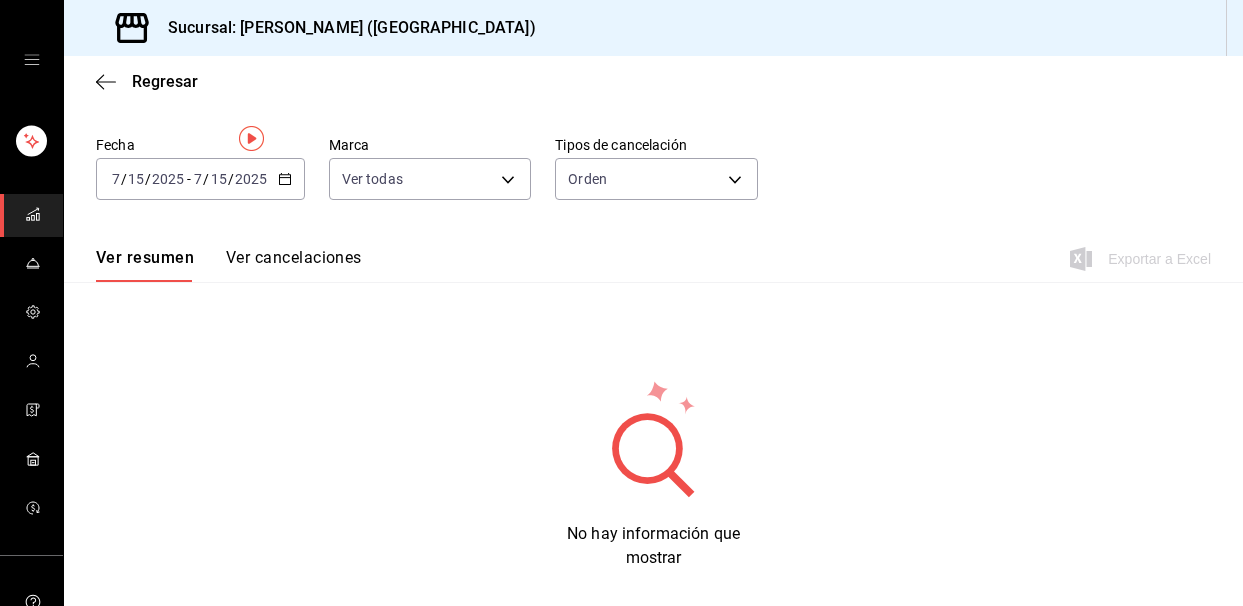 scroll, scrollTop: 0, scrollLeft: 0, axis: both 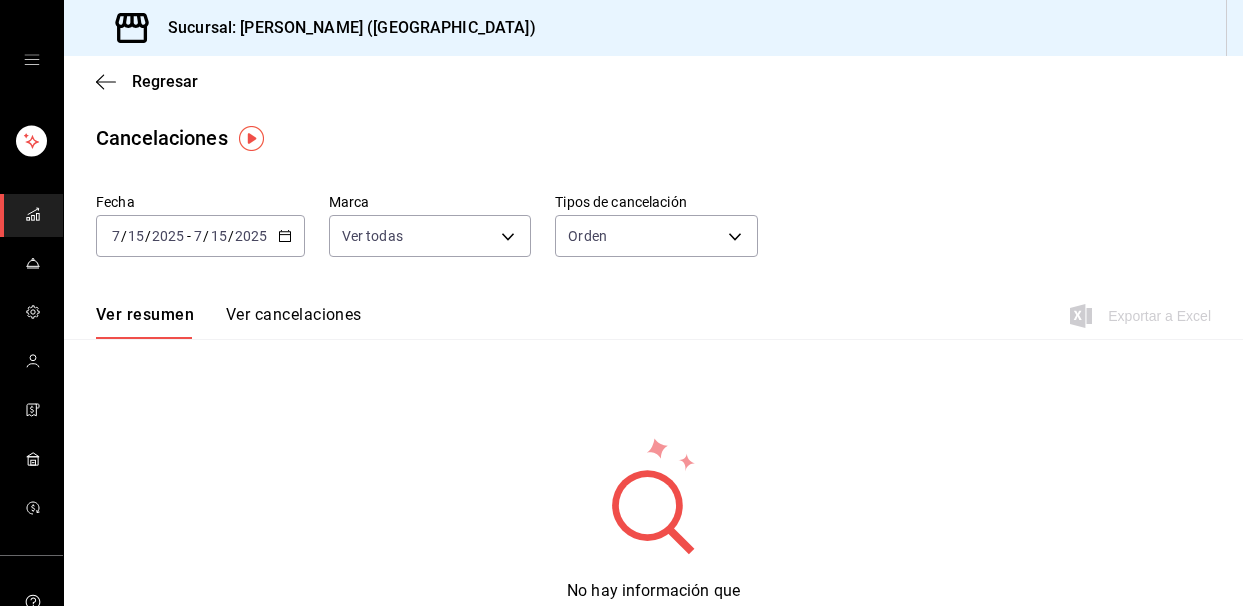 click on "Fecha [DATE] [DATE] - [DATE] [DATE] Marca Ver todas [object Object] Tipos de cancelación Orden ORDER Ver resumen Ver cancelaciones Exportar a Excel No hay información que mostrar" at bounding box center (653, 406) 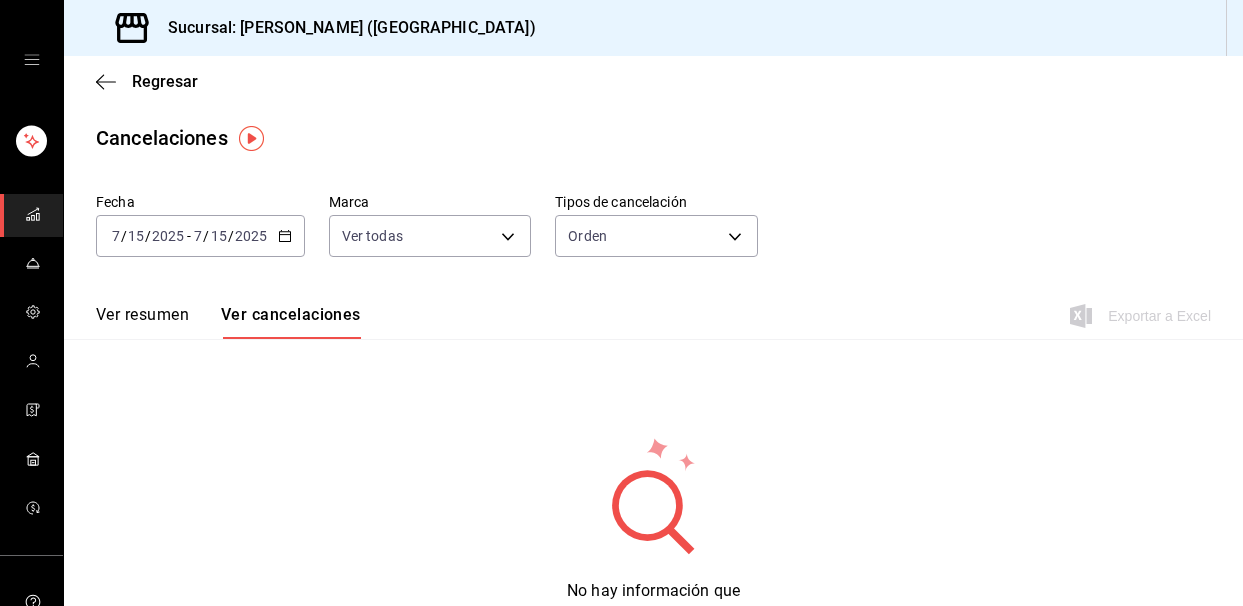 click 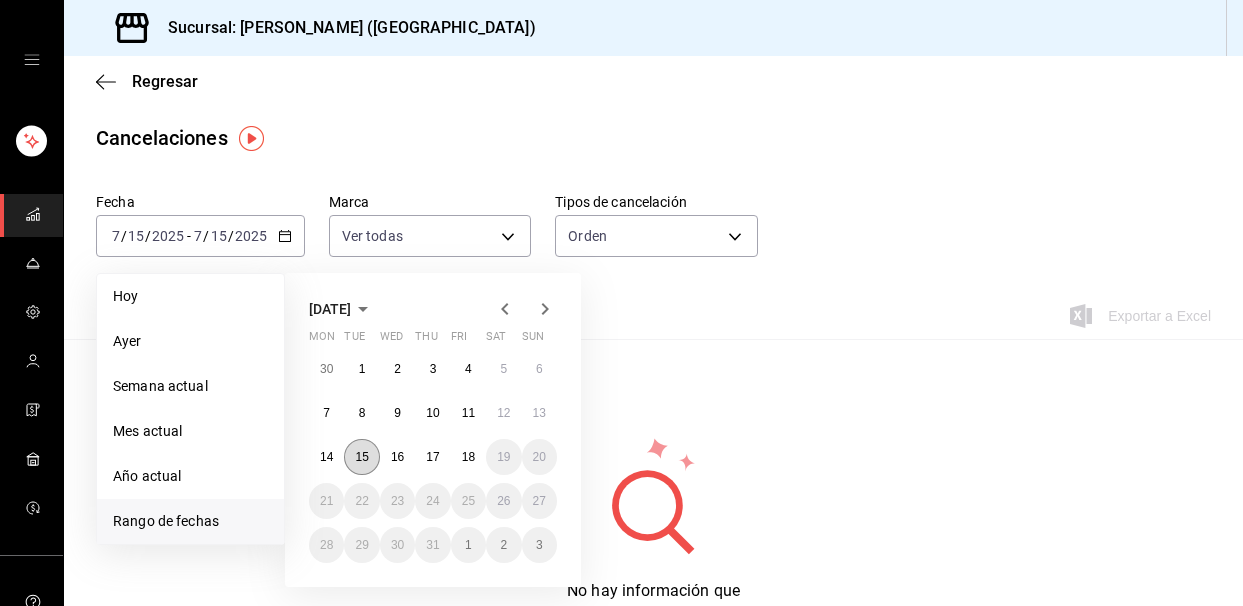 click on "15" at bounding box center (361, 457) 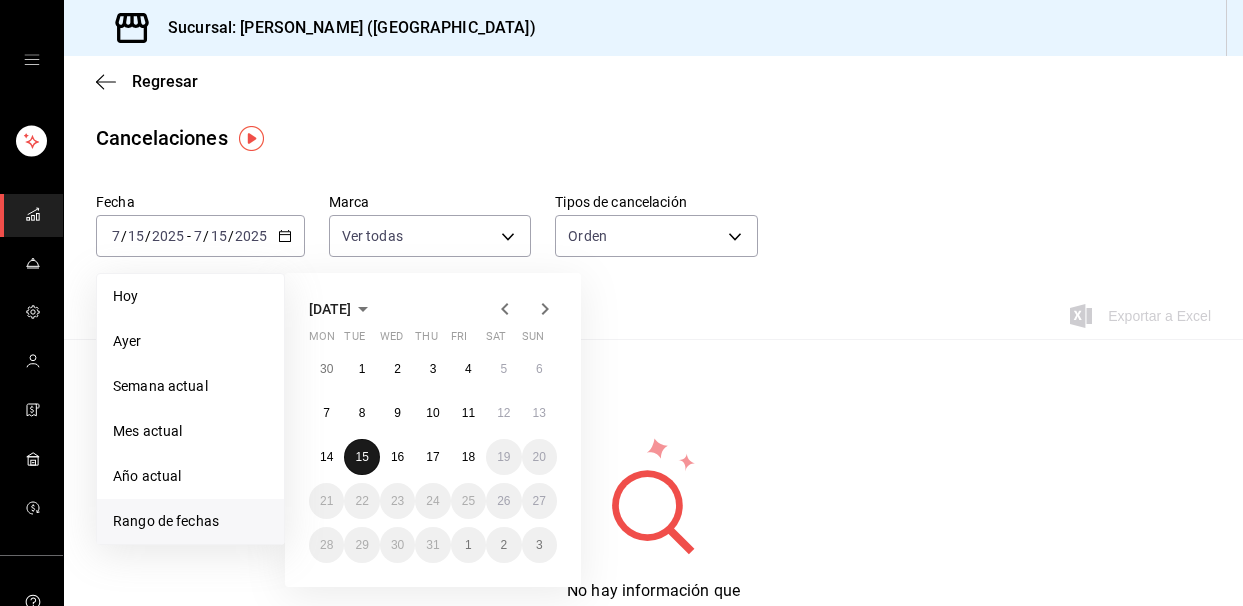 click on "15" at bounding box center (361, 457) 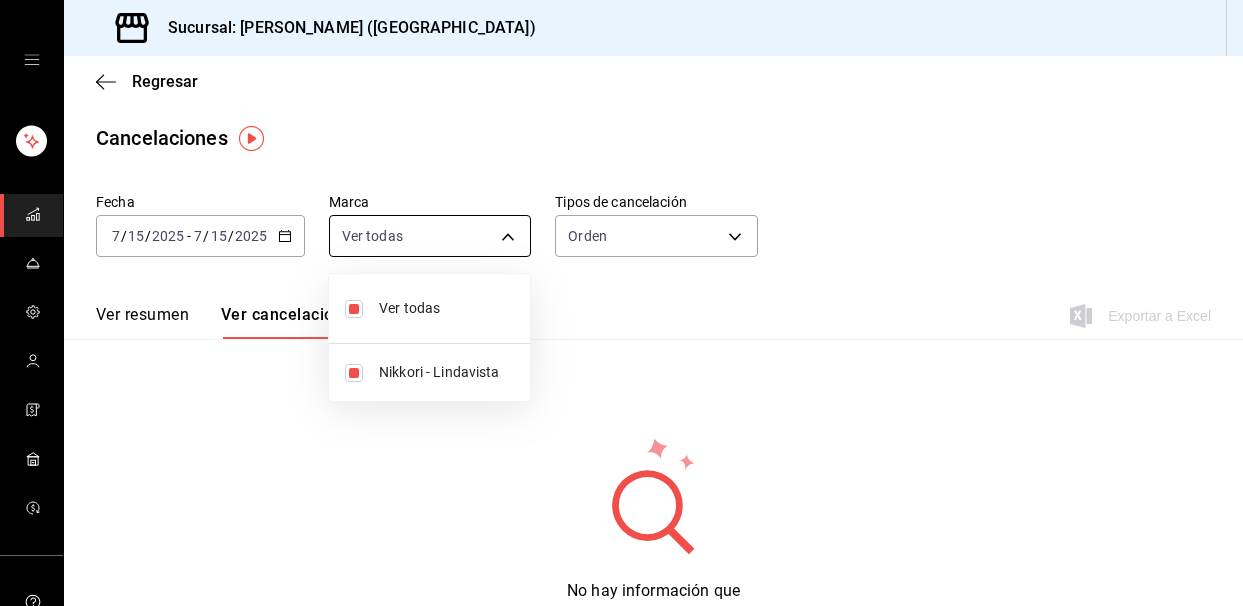 click on "Sucursal: [PERSON_NAME] (Lindavista) Regresar Cancelaciones Fecha [DATE] [DATE] - [DATE] [DATE] Marca Ver todas [object Object] Tipos de cancelación Orden ORDER Ver resumen Ver cancelaciones Exportar a Excel No hay información que mostrar GANA 1 MES GRATIS EN TU SUSCRIPCIÓN AQUÍ ¿Recuerdas cómo empezó tu restaurante?
[DATE] puedes ayudar a un colega a tener el mismo cambio que tú viviste.
Recomienda Parrot directamente desde tu Portal Administrador.
Es fácil y rápido.
🎁 Por cada restaurante que se una, ganas 1 mes gratis. Ver video tutorial Ir a video Visitar centro de ayuda [PHONE_NUMBER] [EMAIL_ADDRESS][DOMAIN_NAME] Visitar centro de ayuda [PHONE_NUMBER] [EMAIL_ADDRESS][DOMAIN_NAME] Ver todas Nikkori - Lindavista" at bounding box center (621, 303) 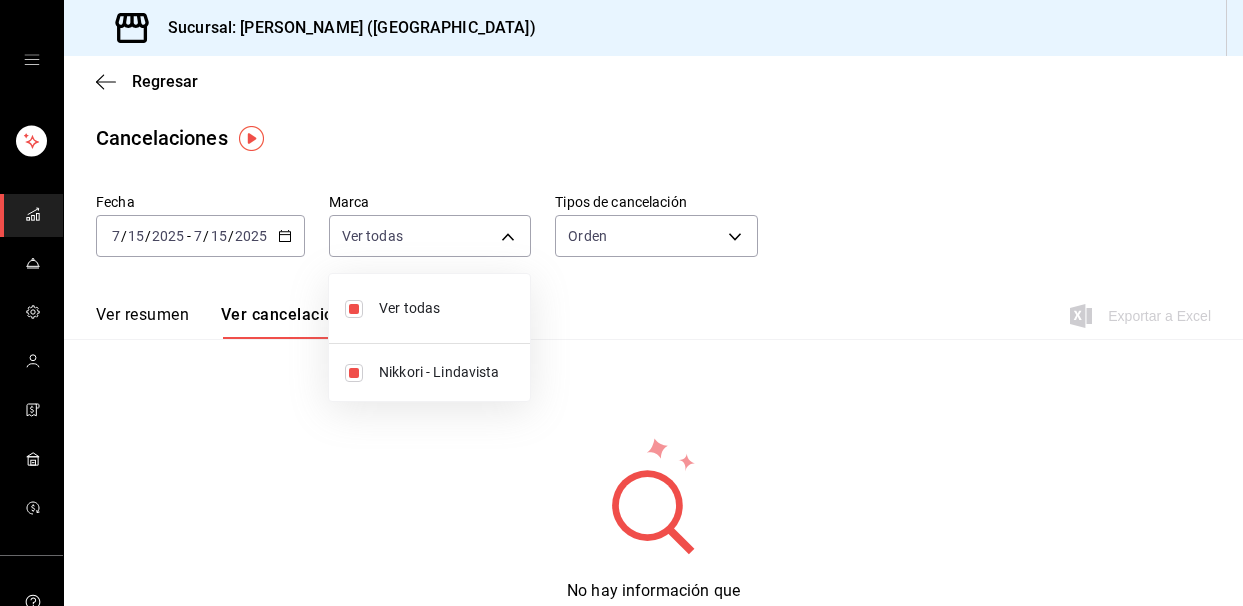 click at bounding box center (621, 303) 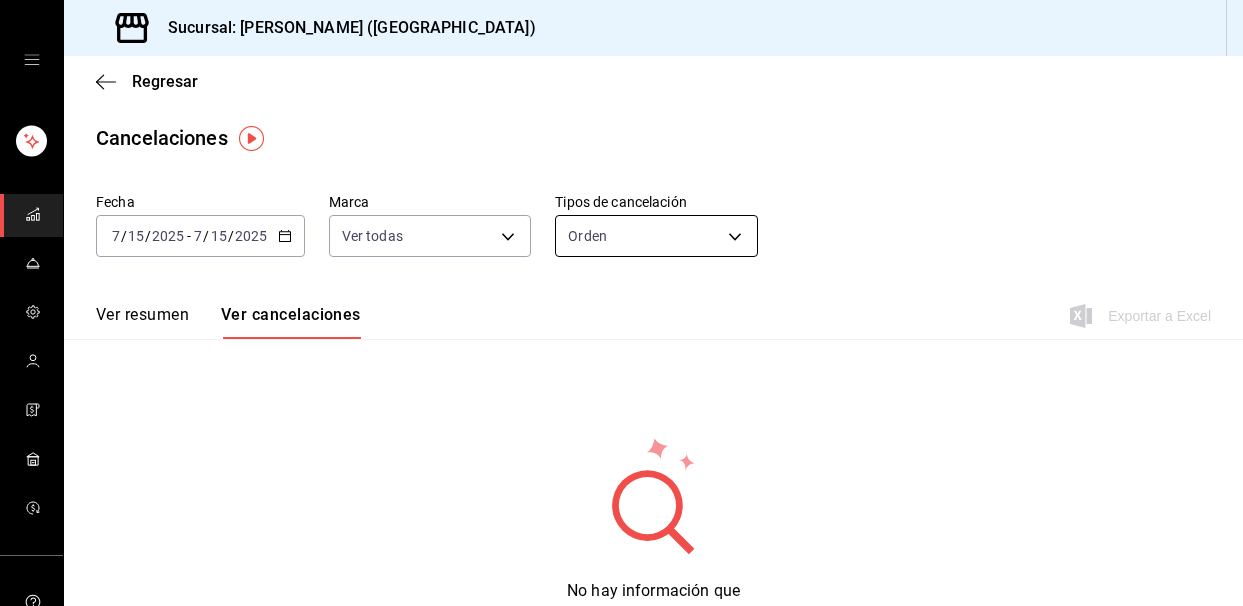 click on "Sucursal: [PERSON_NAME] (Lindavista) Regresar Cancelaciones Fecha [DATE] [DATE] - [DATE] [DATE] Marca Ver todas [object Object] Tipos de cancelación Orden ORDER Ver resumen Ver cancelaciones Exportar a Excel No hay información que mostrar GANA 1 MES GRATIS EN TU SUSCRIPCIÓN AQUÍ ¿Recuerdas cómo empezó tu restaurante?
[DATE] puedes ayudar a un colega a tener el mismo cambio que tú viviste.
Recomienda Parrot directamente desde tu Portal Administrador.
Es fácil y rápido.
🎁 Por cada restaurante que se una, ganas 1 mes gratis. Ver video tutorial Ir a video Visitar centro de ayuda [PHONE_NUMBER] [EMAIL_ADDRESS][DOMAIN_NAME] Visitar centro de ayuda [PHONE_NUMBER] [EMAIL_ADDRESS][DOMAIN_NAME]" at bounding box center [621, 303] 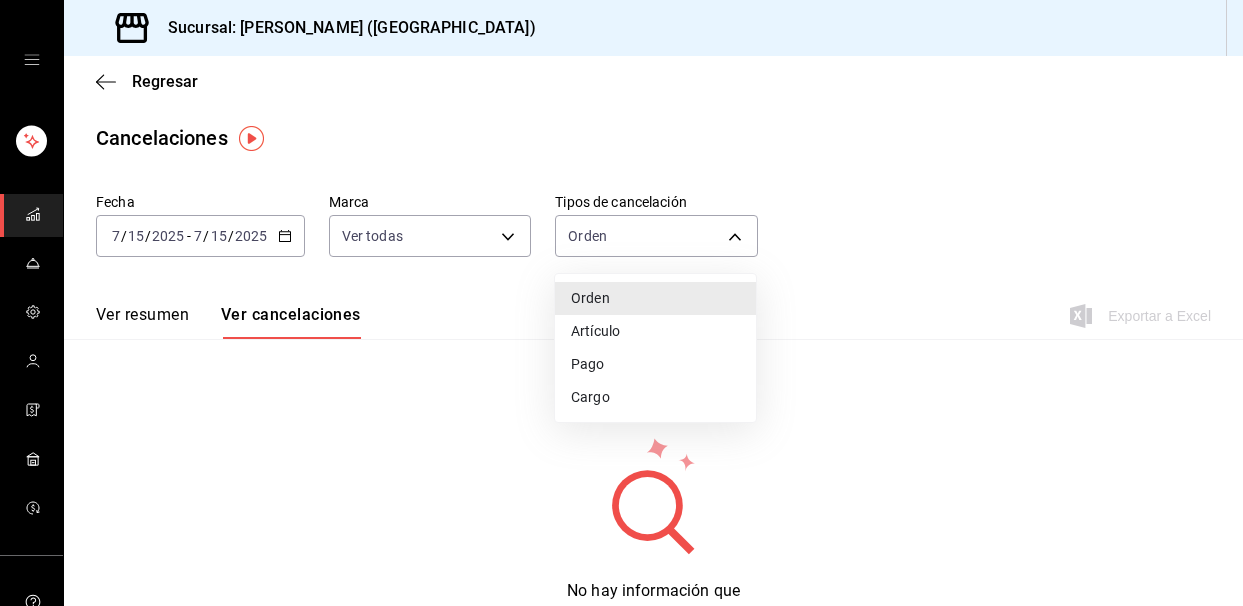 click on "Artículo" at bounding box center (655, 331) 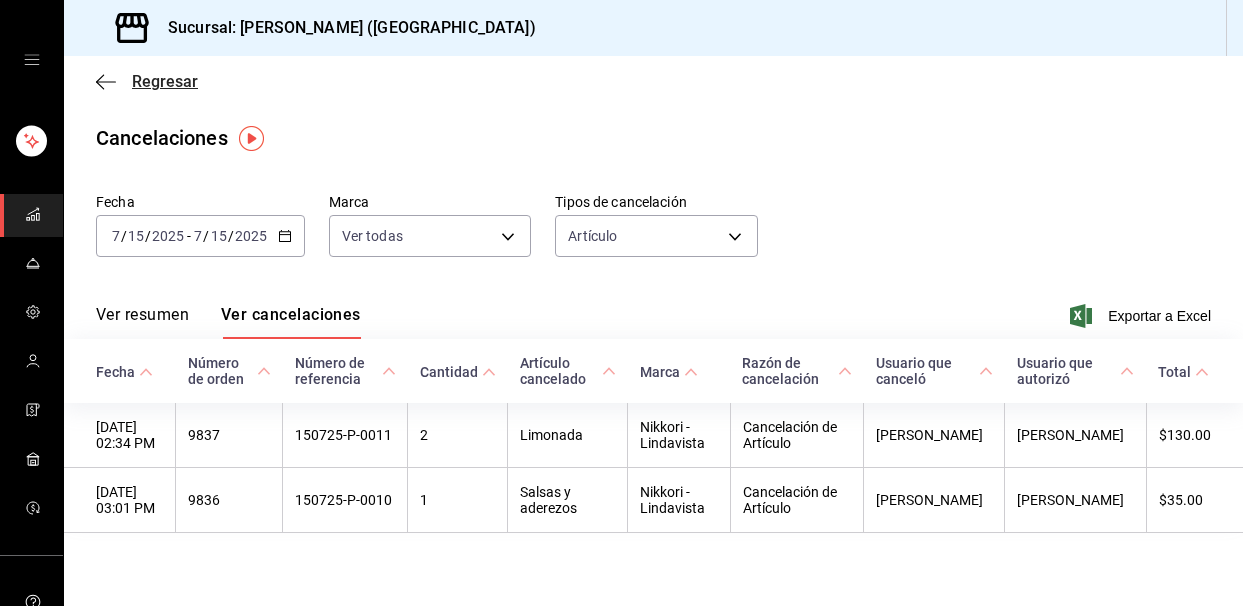 click 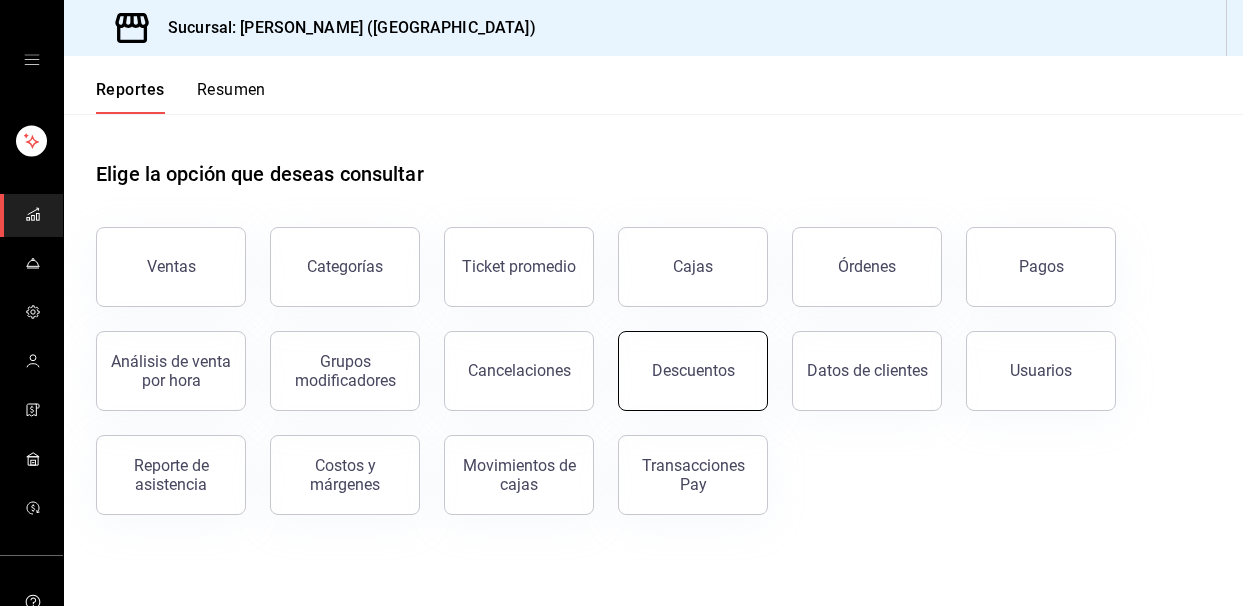 click on "Descuentos" at bounding box center [693, 370] 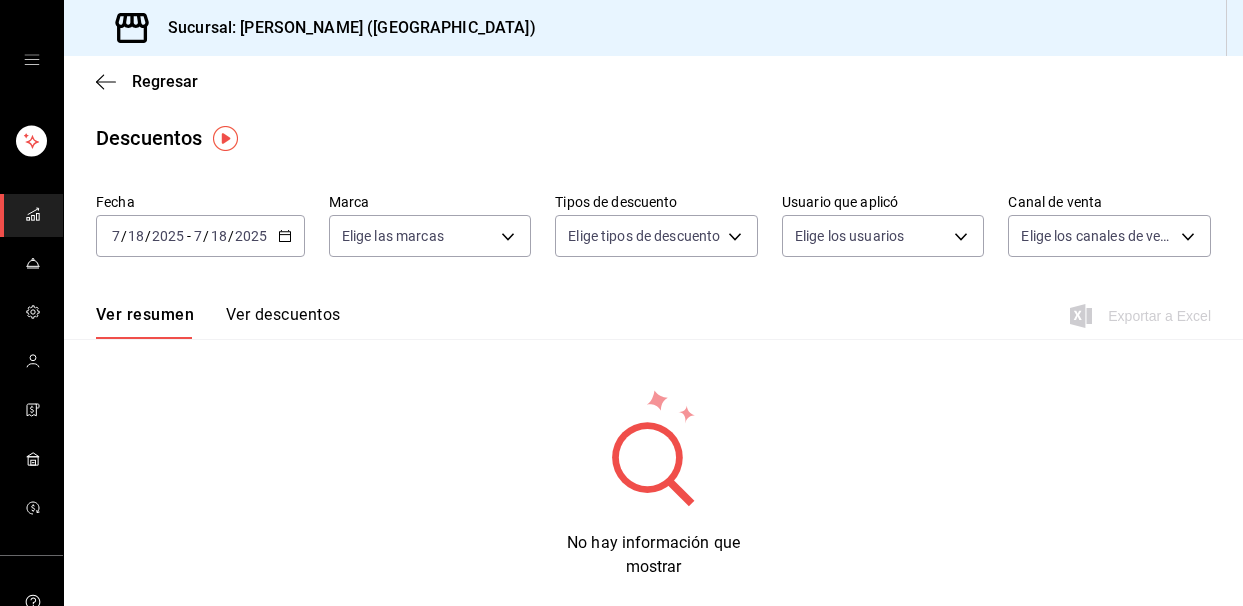 click on "2025" at bounding box center (251, 236) 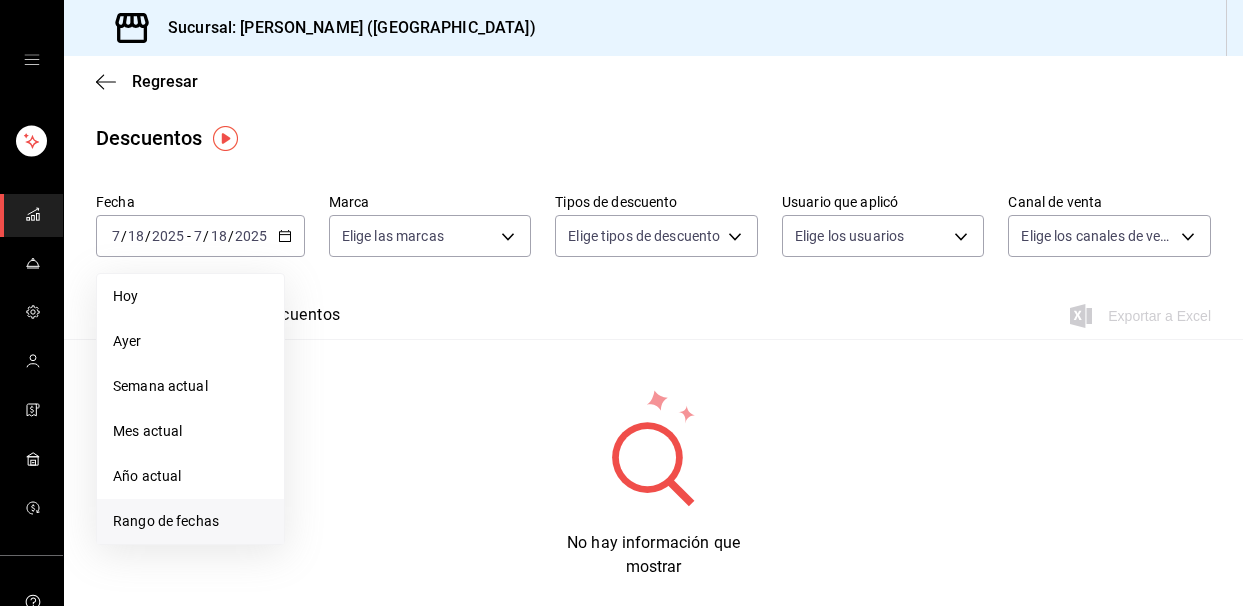 click on "Rango de fechas" at bounding box center [190, 521] 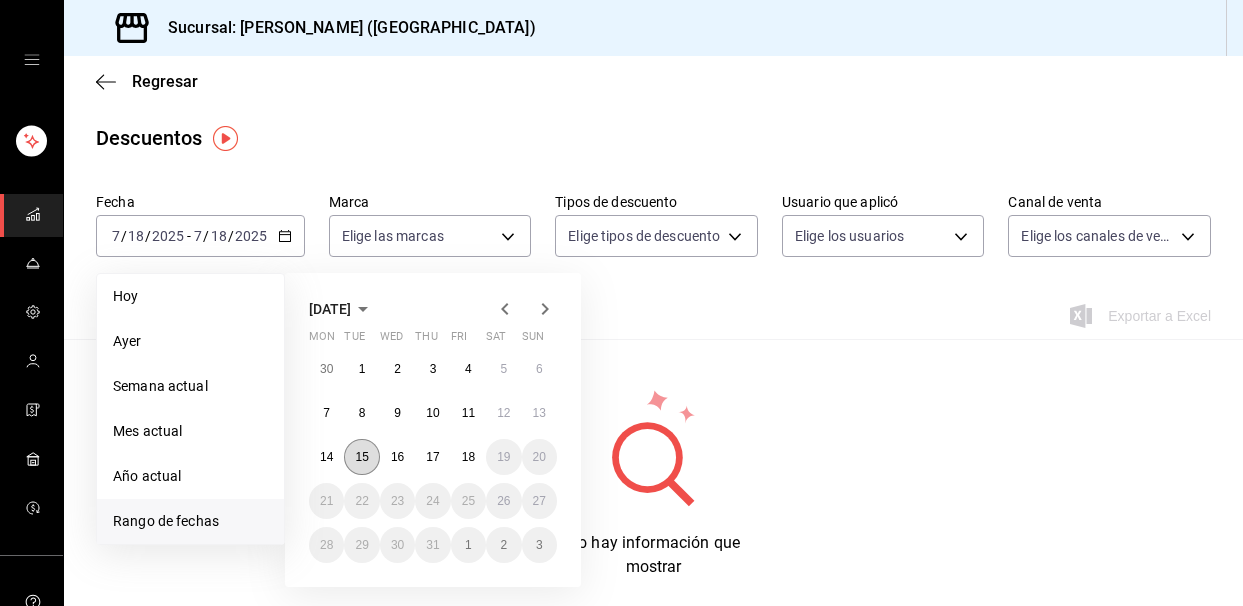 click on "15" at bounding box center (361, 457) 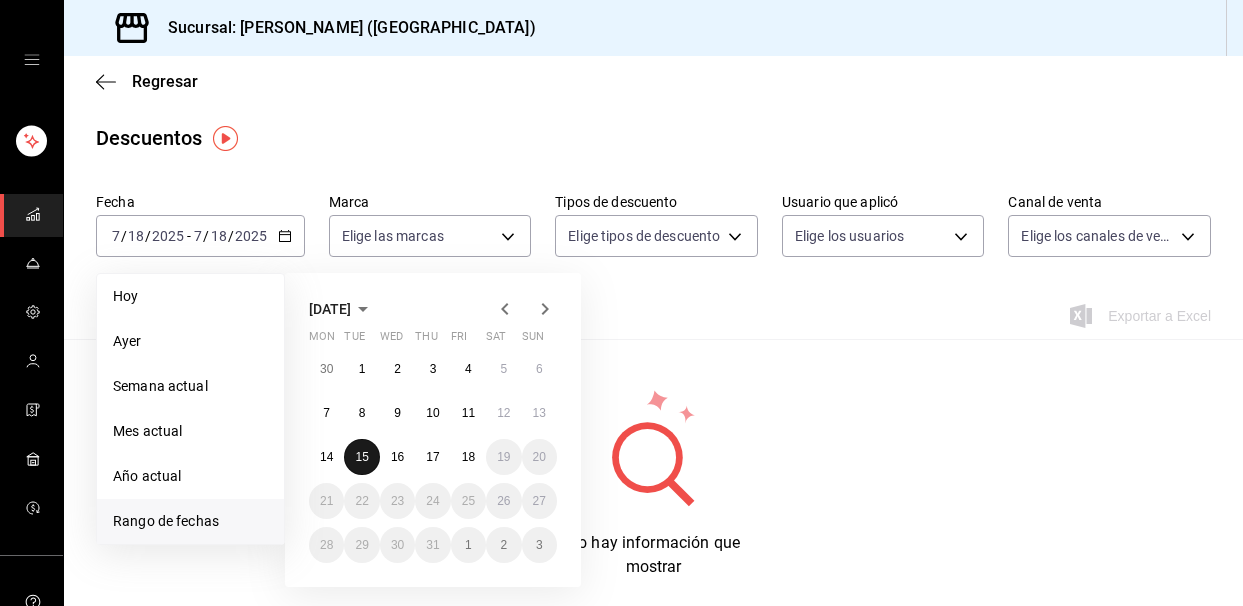 click on "15" at bounding box center [361, 457] 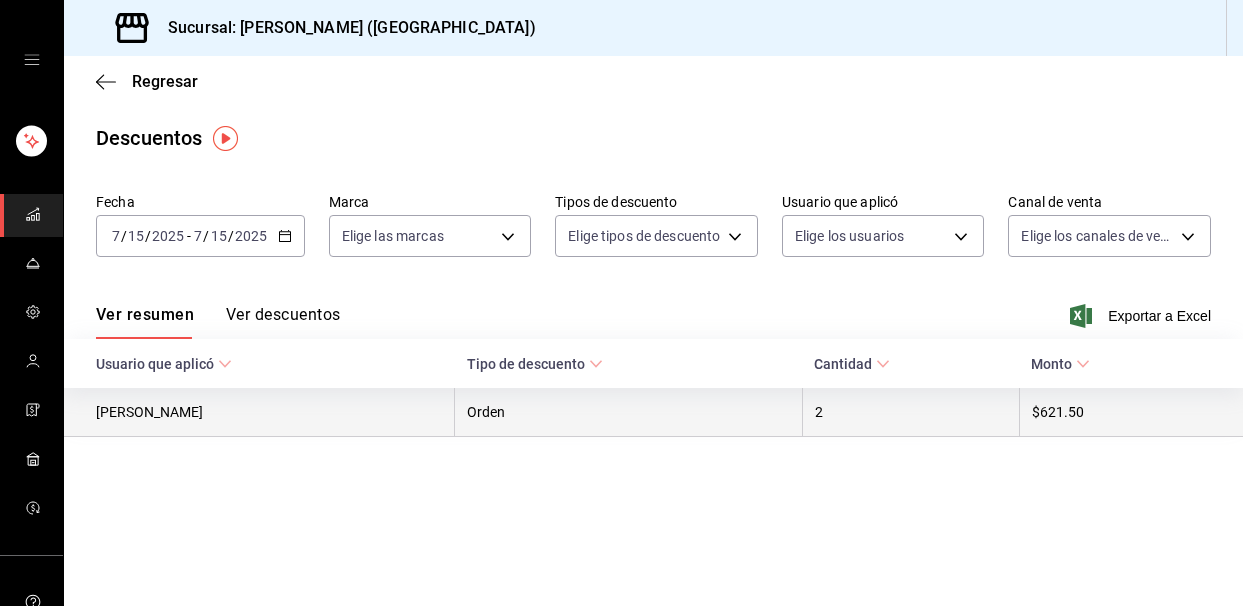 click on "Orden" at bounding box center [628, 412] 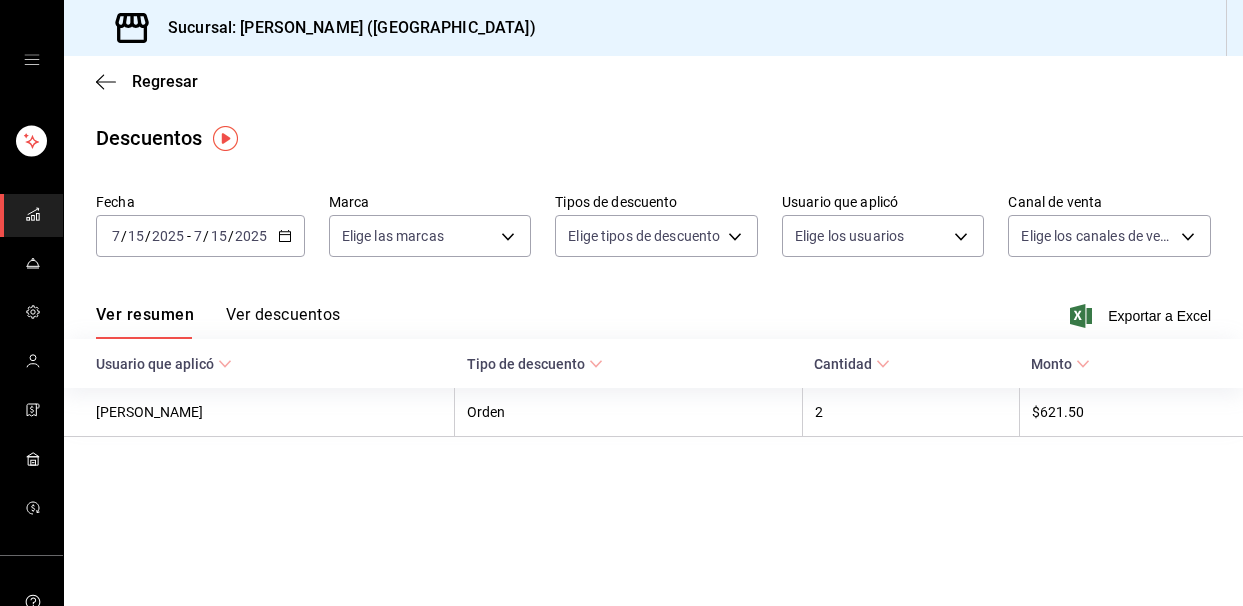 click on "Ver descuentos" at bounding box center [283, 322] 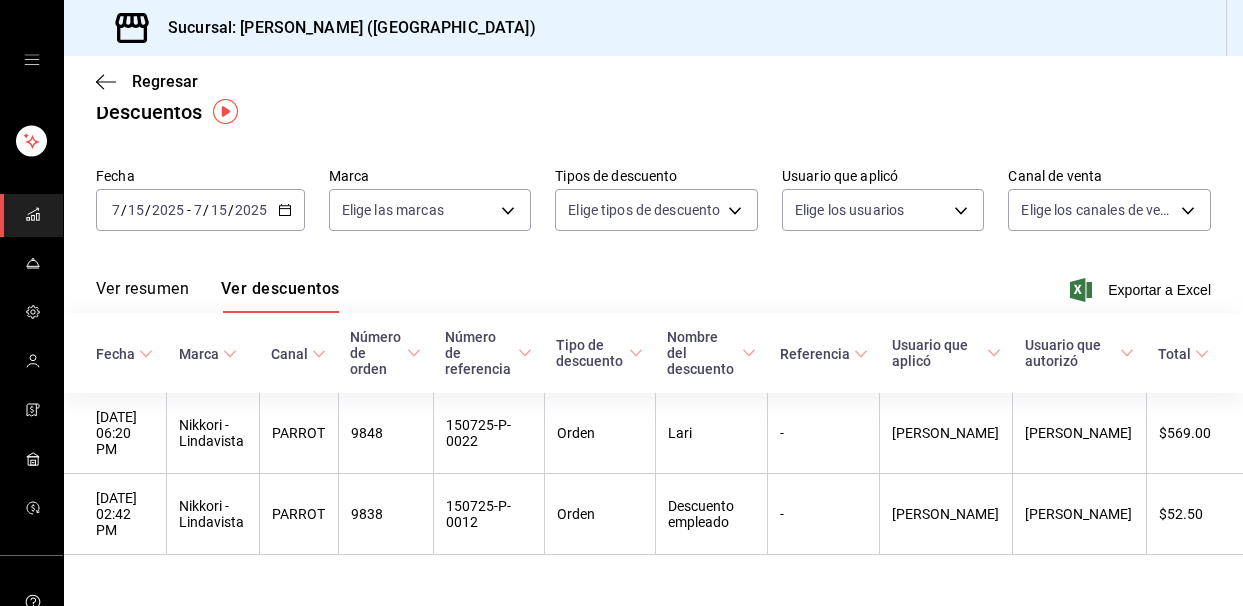 scroll, scrollTop: 25, scrollLeft: 0, axis: vertical 